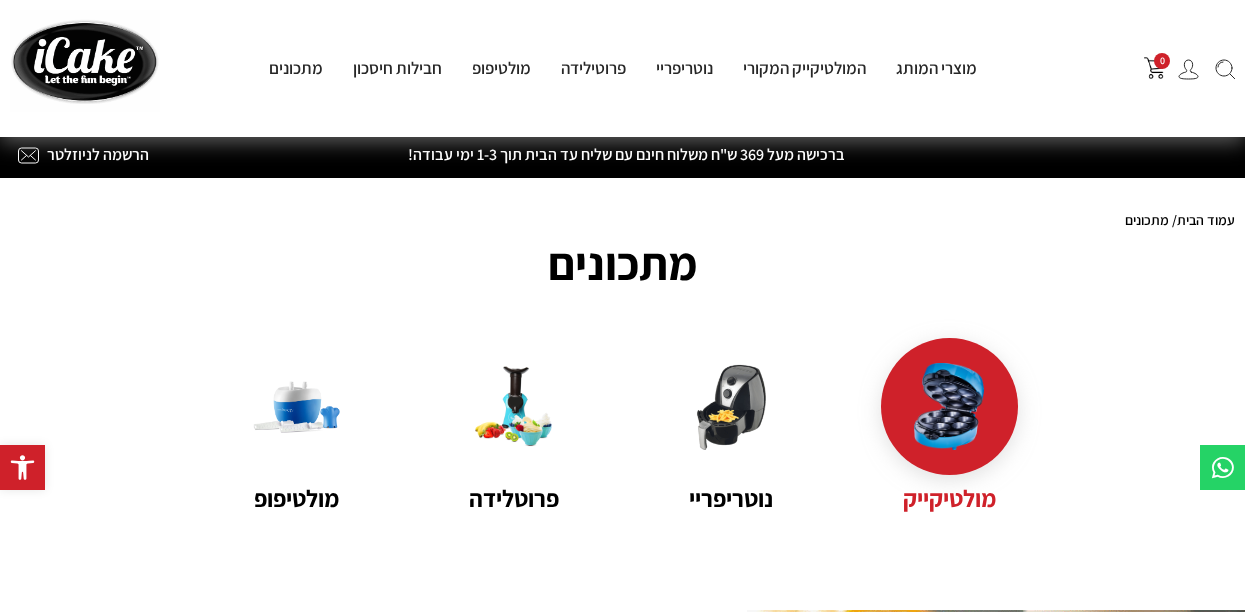 scroll, scrollTop: 3974, scrollLeft: 0, axis: vertical 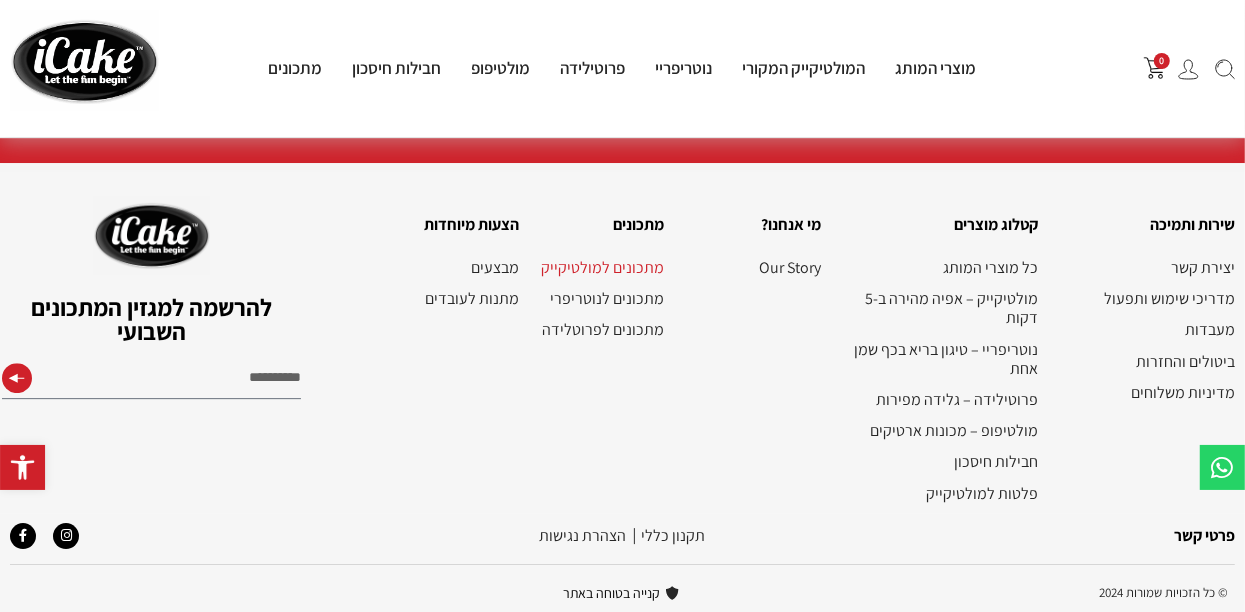 click on "מתכונים למולטיקייק מתכונים לנוטריפרי מתכונים לפרוטלידה" 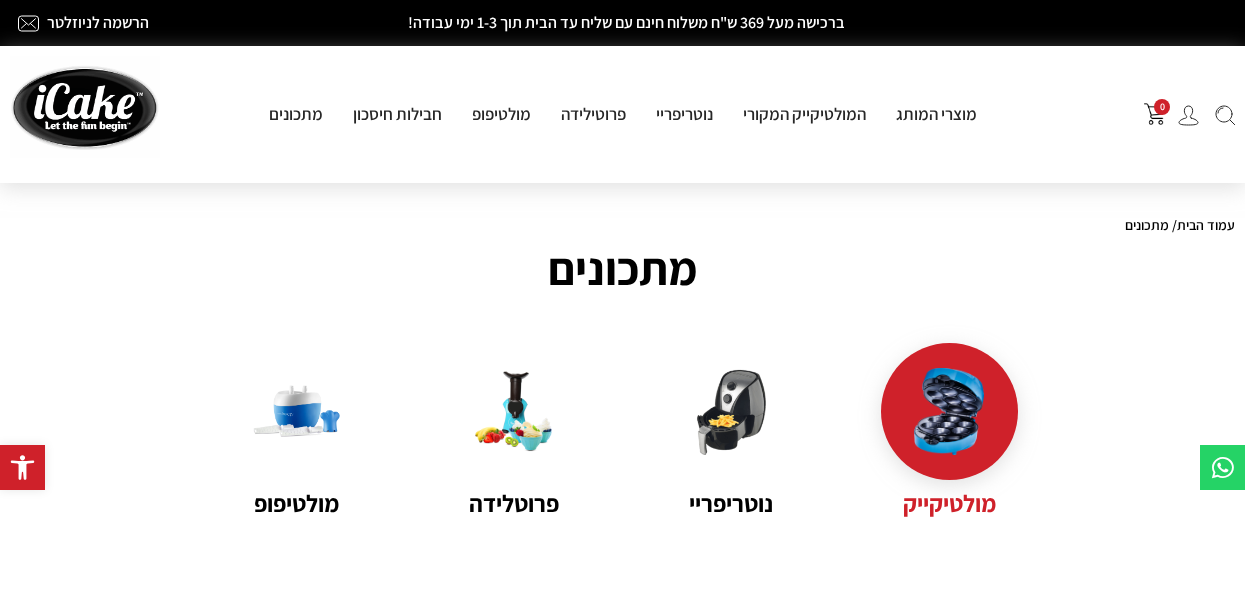 scroll, scrollTop: 0, scrollLeft: 0, axis: both 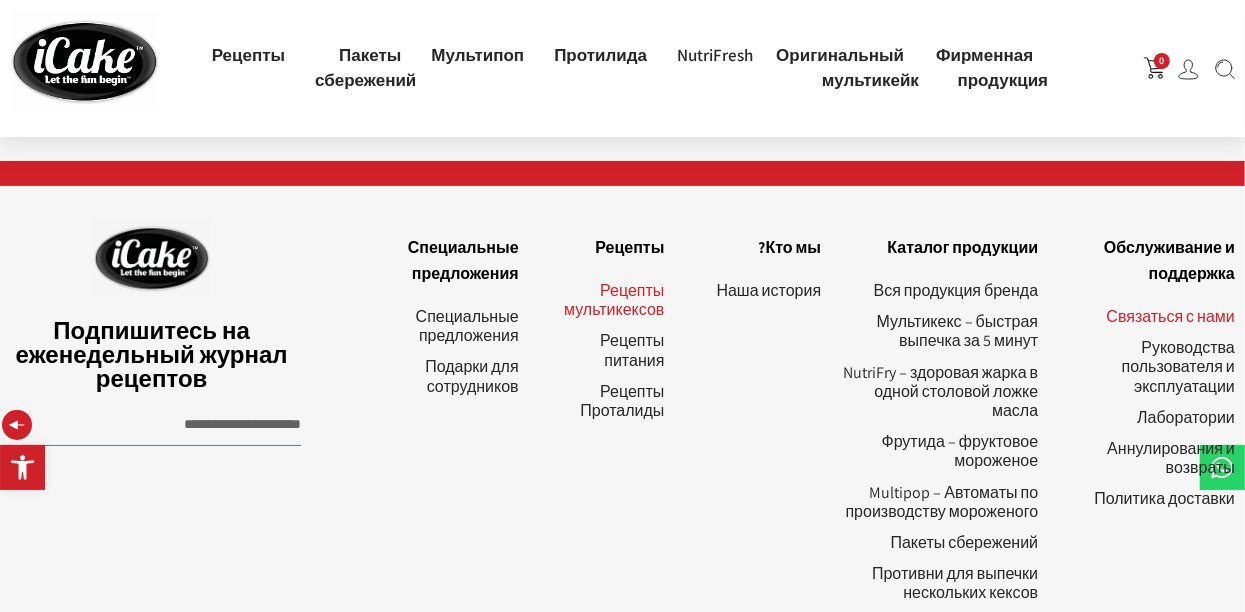click on "Связаться с нами" 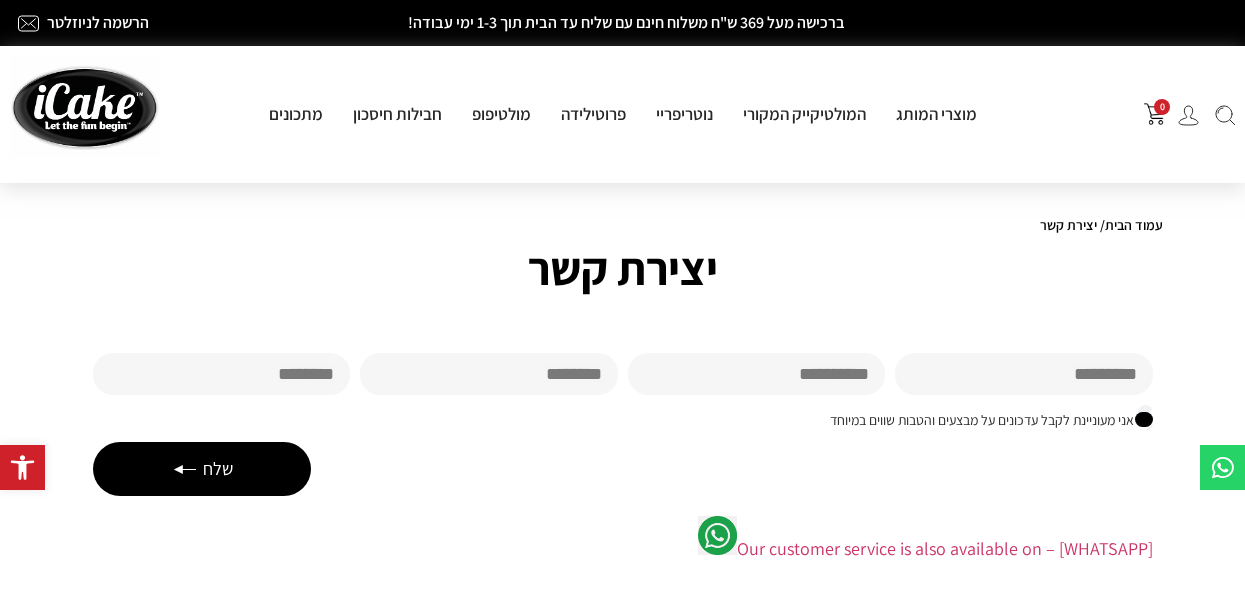 scroll, scrollTop: 0, scrollLeft: 0, axis: both 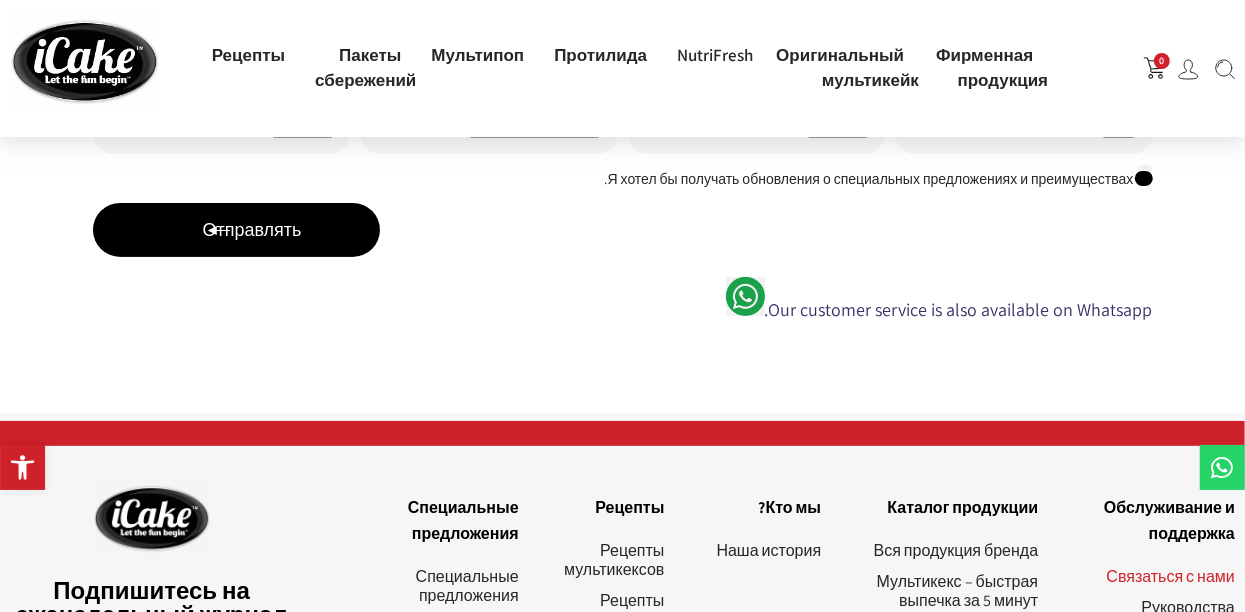 click on "Our customer service is also available on Whatsapp." at bounding box center [959, 309] 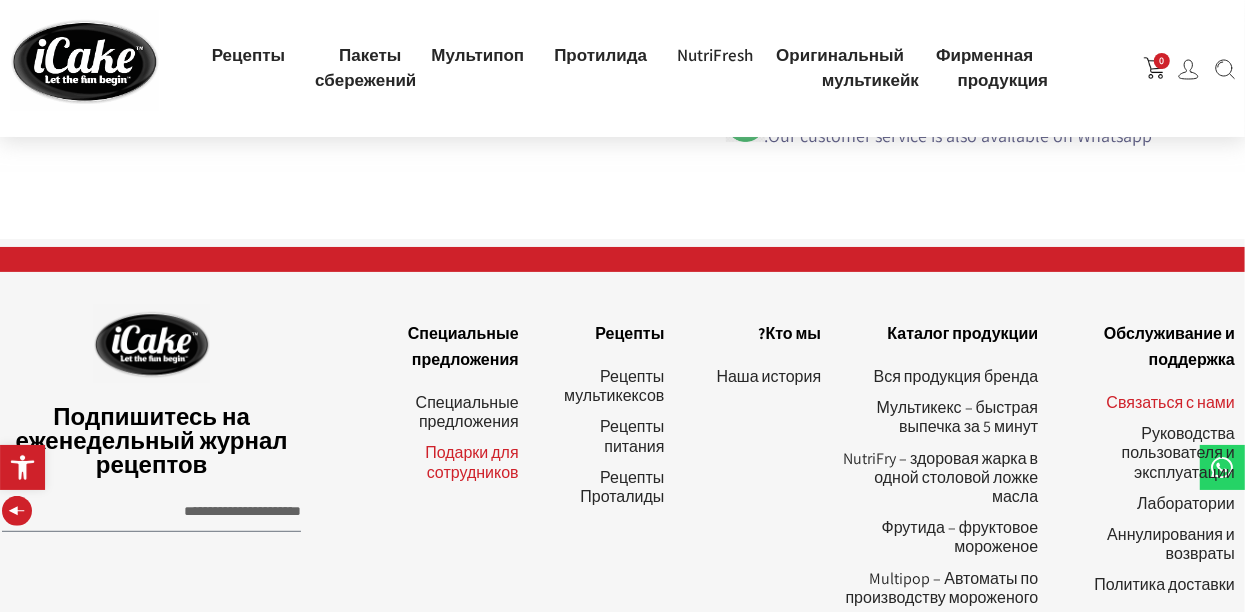 scroll, scrollTop: 501, scrollLeft: 0, axis: vertical 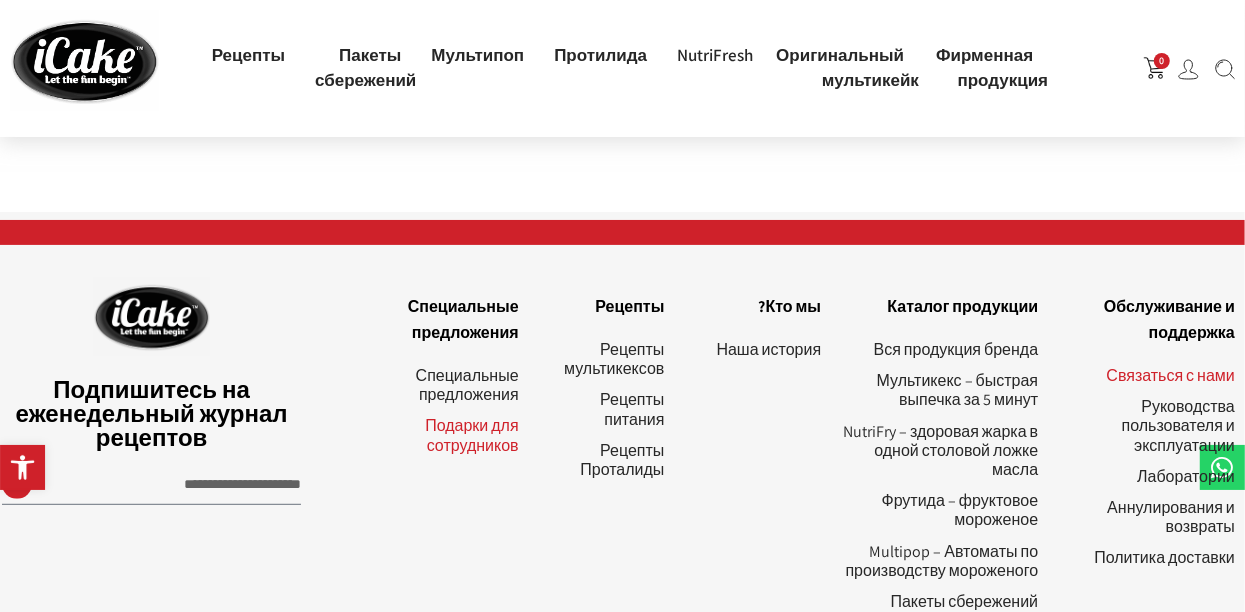 click on "Связаться с нами" 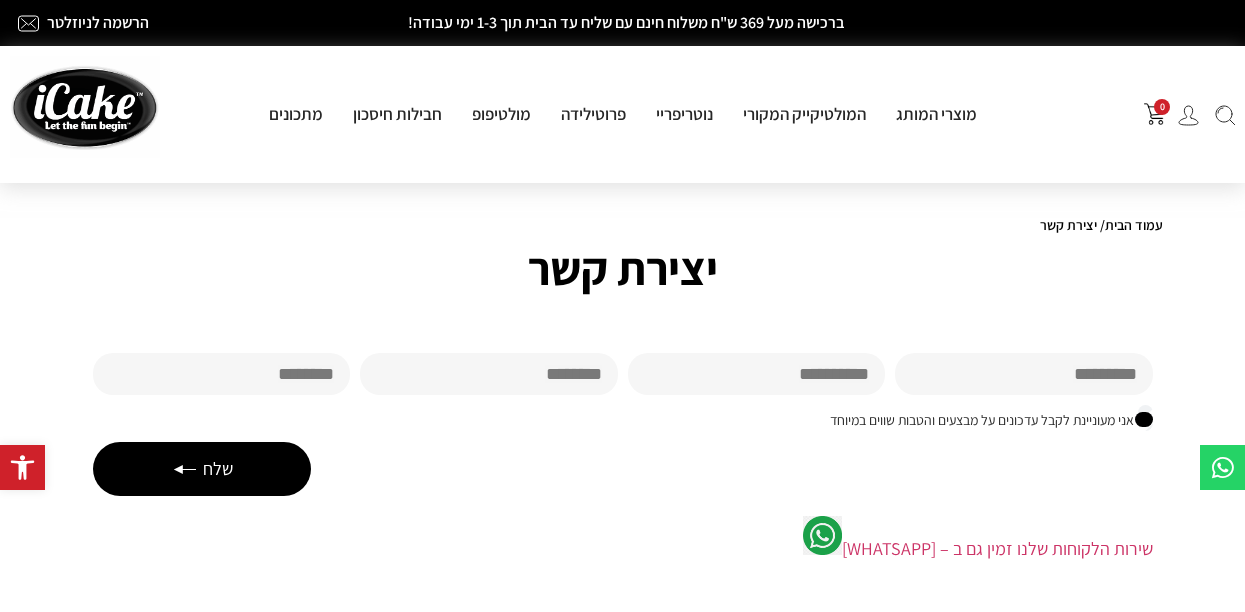 scroll, scrollTop: 0, scrollLeft: 0, axis: both 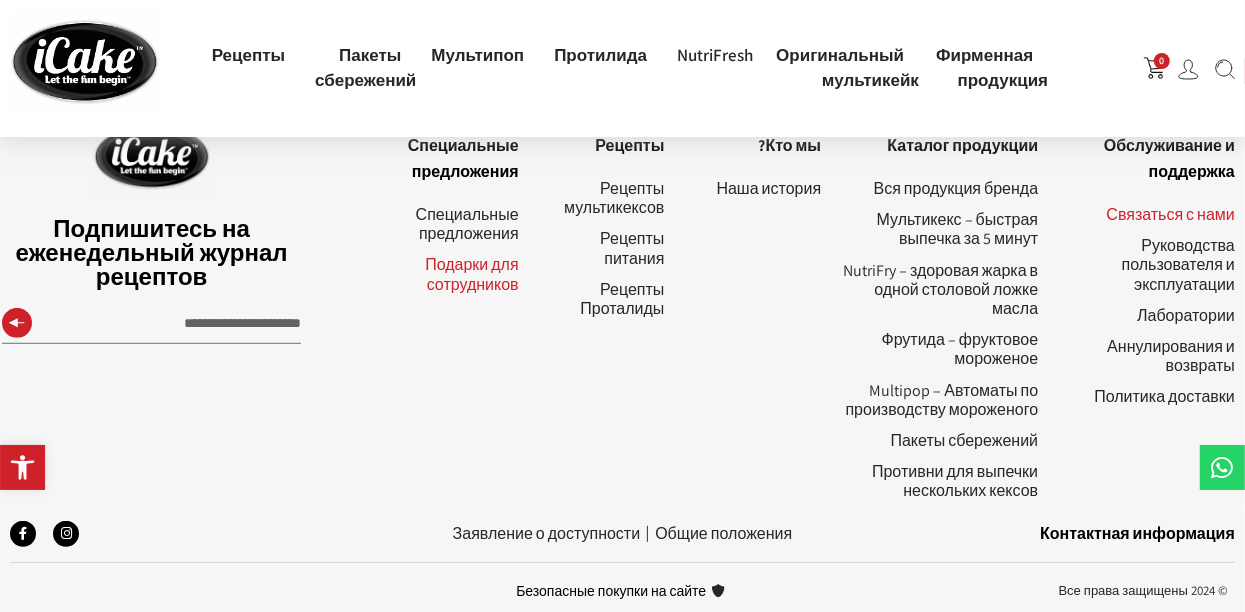 click on "Контактная информация" at bounding box center [1137, 533] 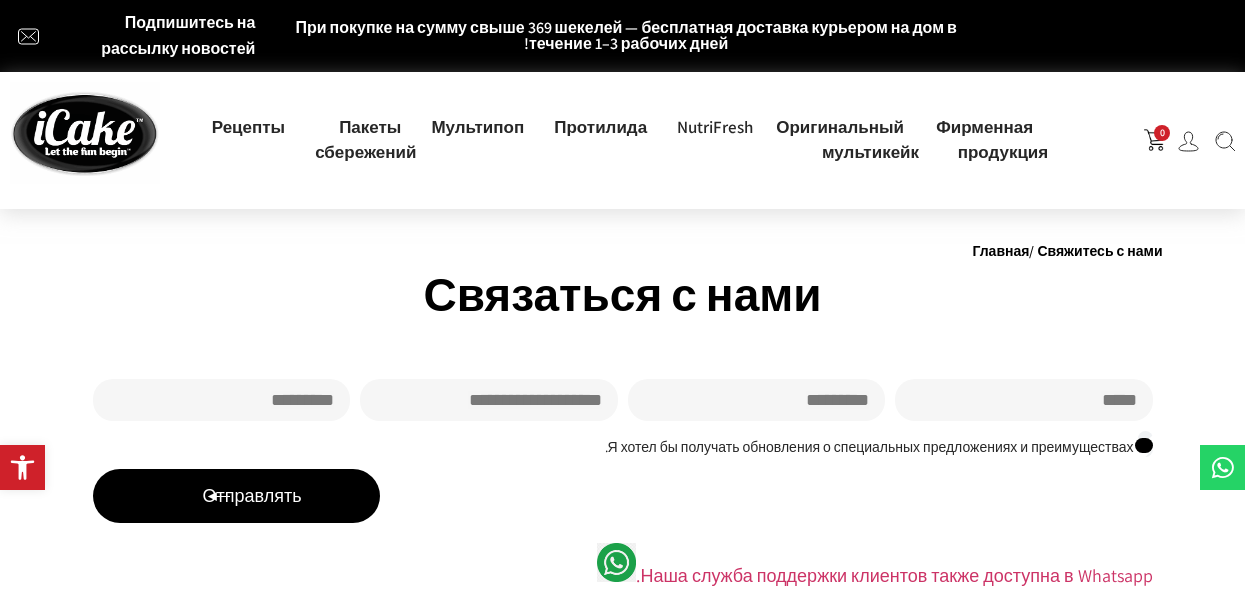 scroll, scrollTop: 0, scrollLeft: 0, axis: both 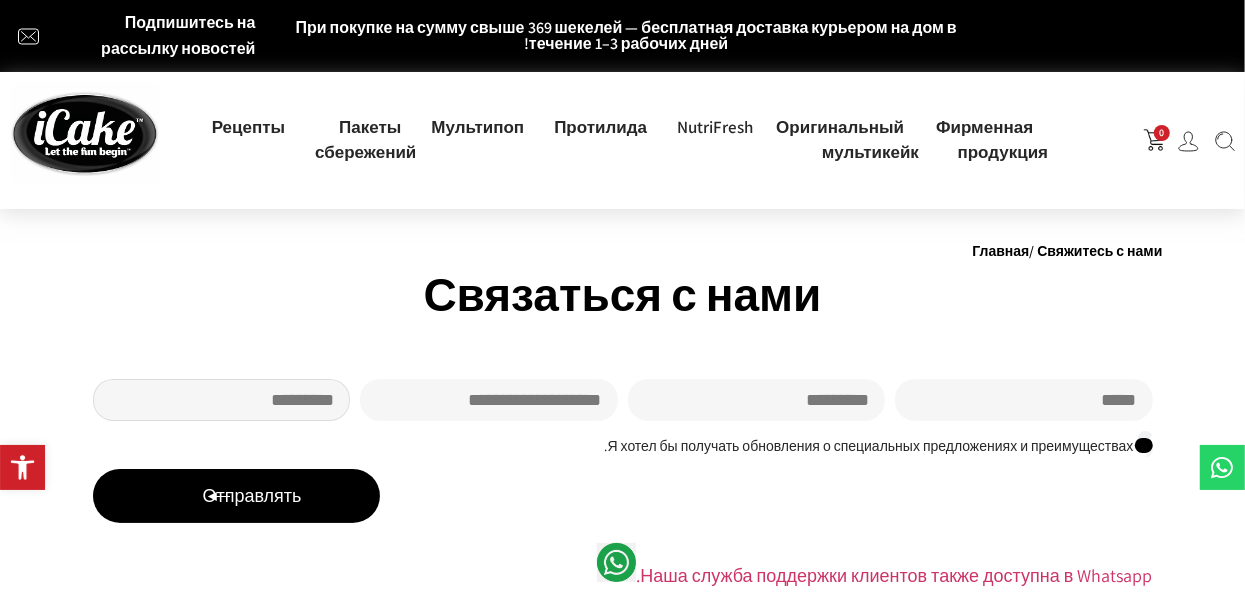 click on "телефон" at bounding box center (222, 400) 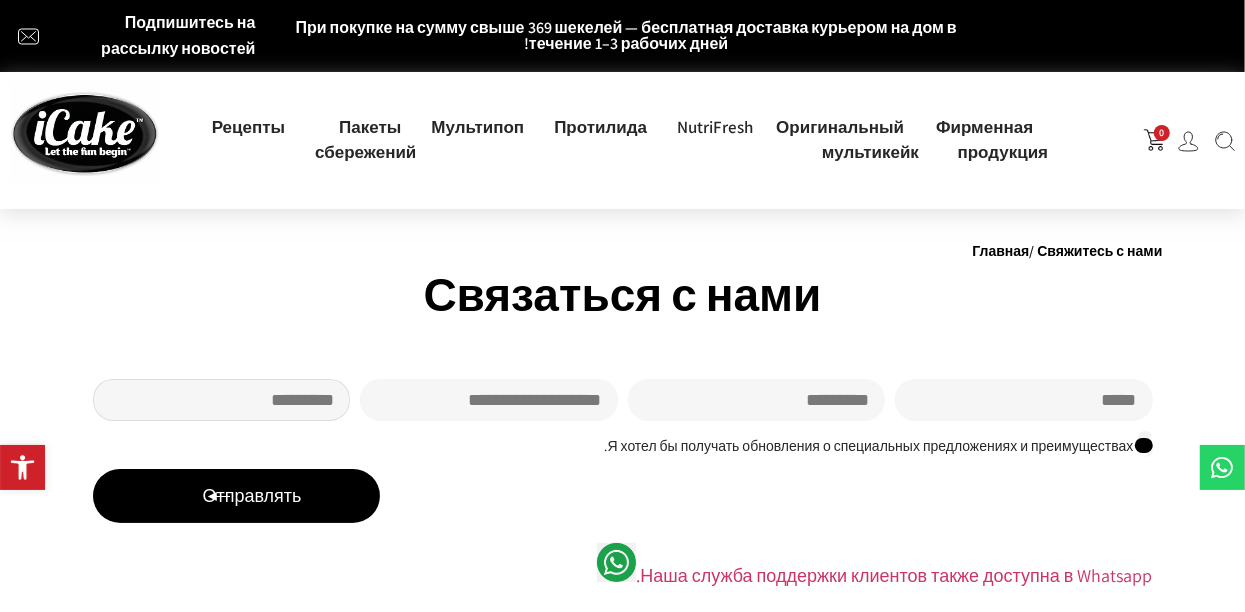 type on "**********" 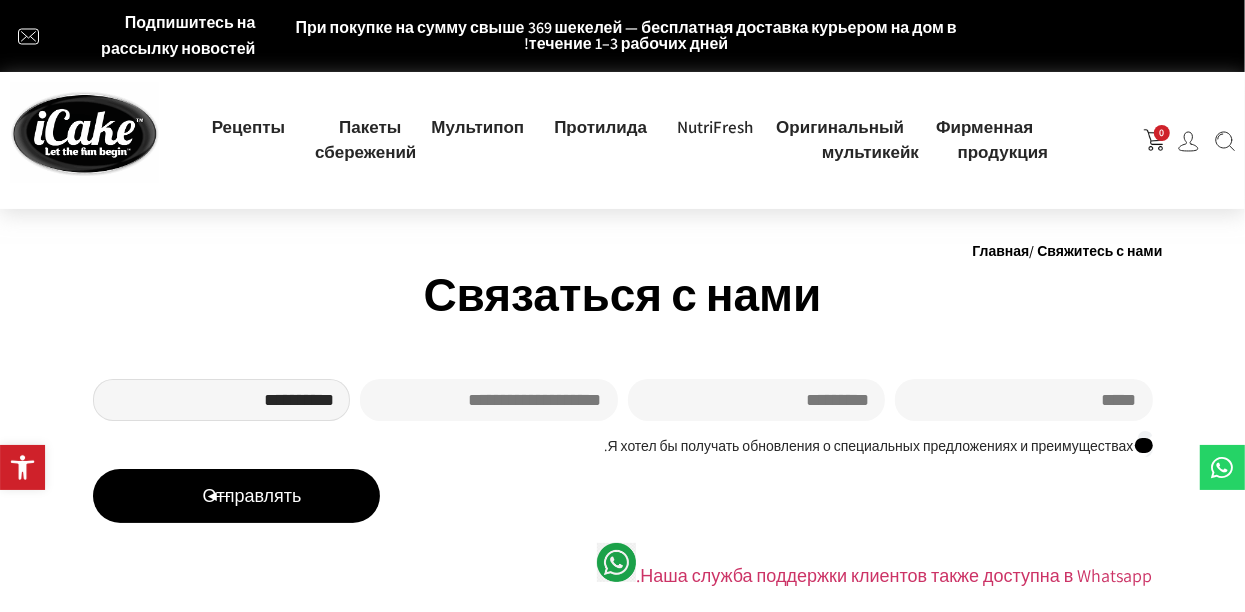 type on "*******" 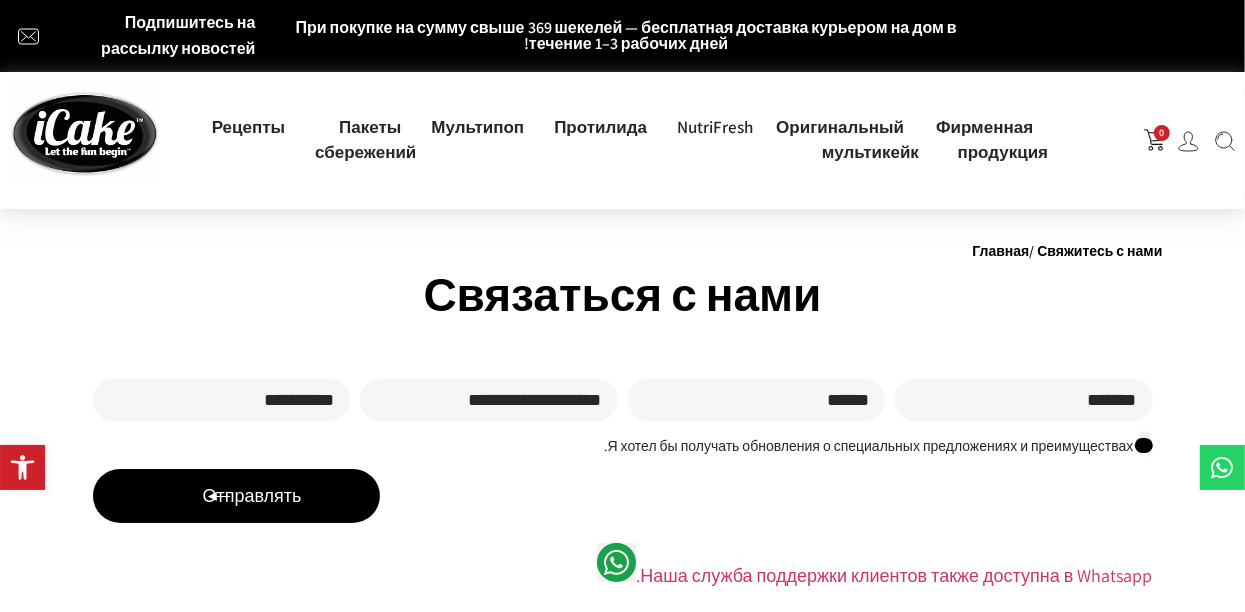 click on "Отправлять" at bounding box center (236, 496) 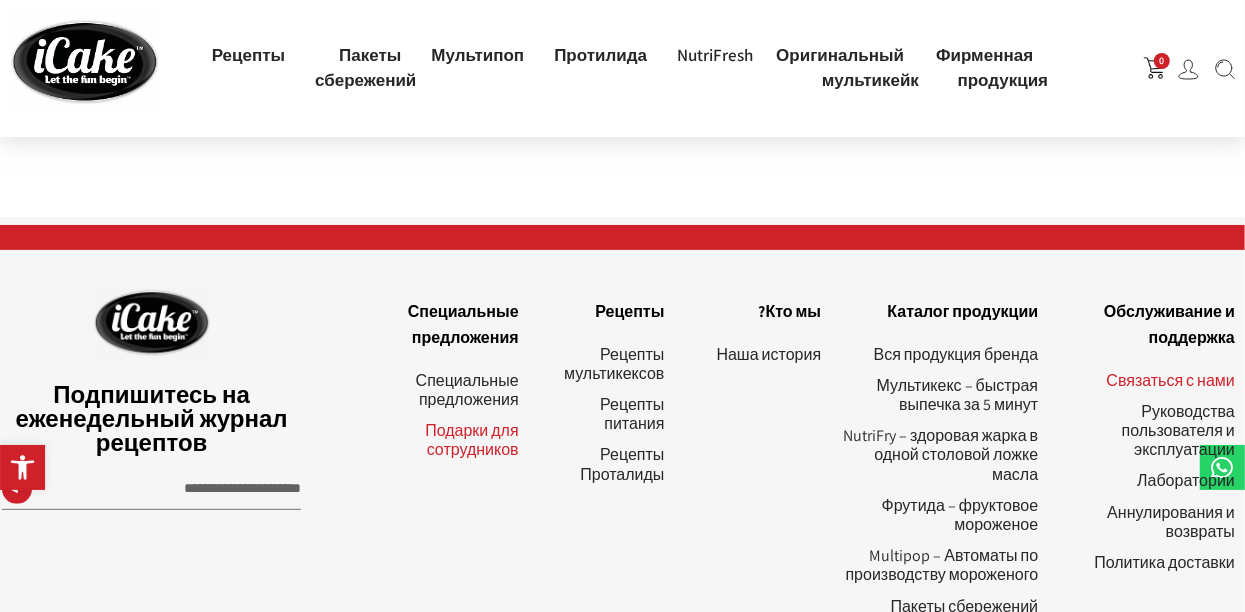 scroll, scrollTop: 599, scrollLeft: 0, axis: vertical 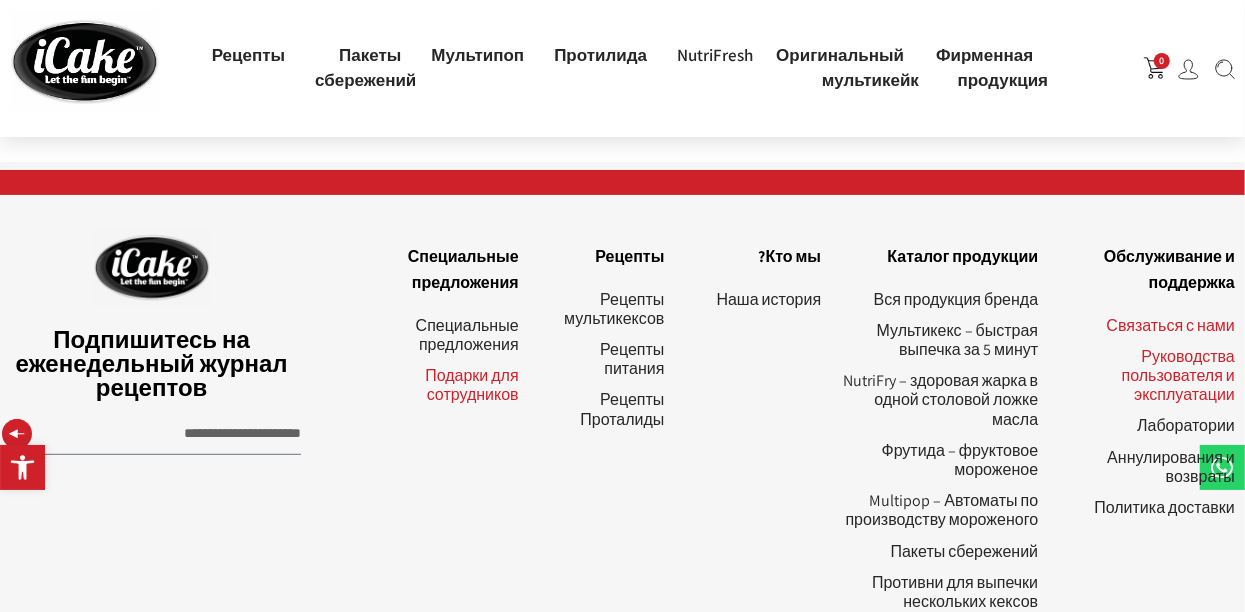 click on "Руководства пользователя и эксплуатации" 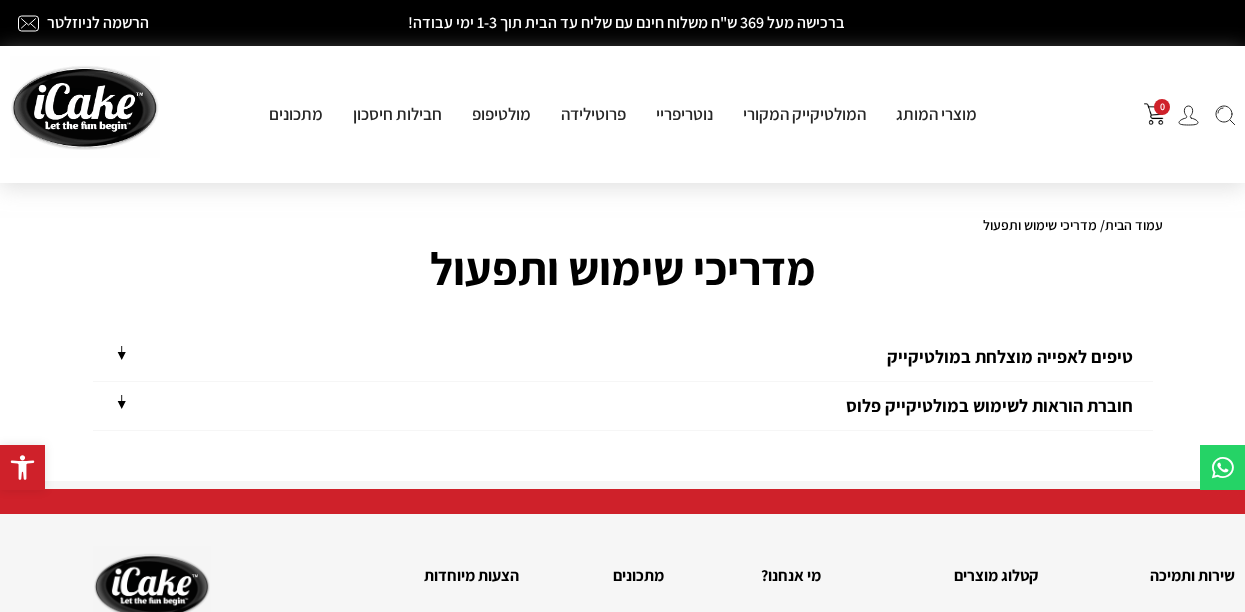 scroll, scrollTop: 0, scrollLeft: 0, axis: both 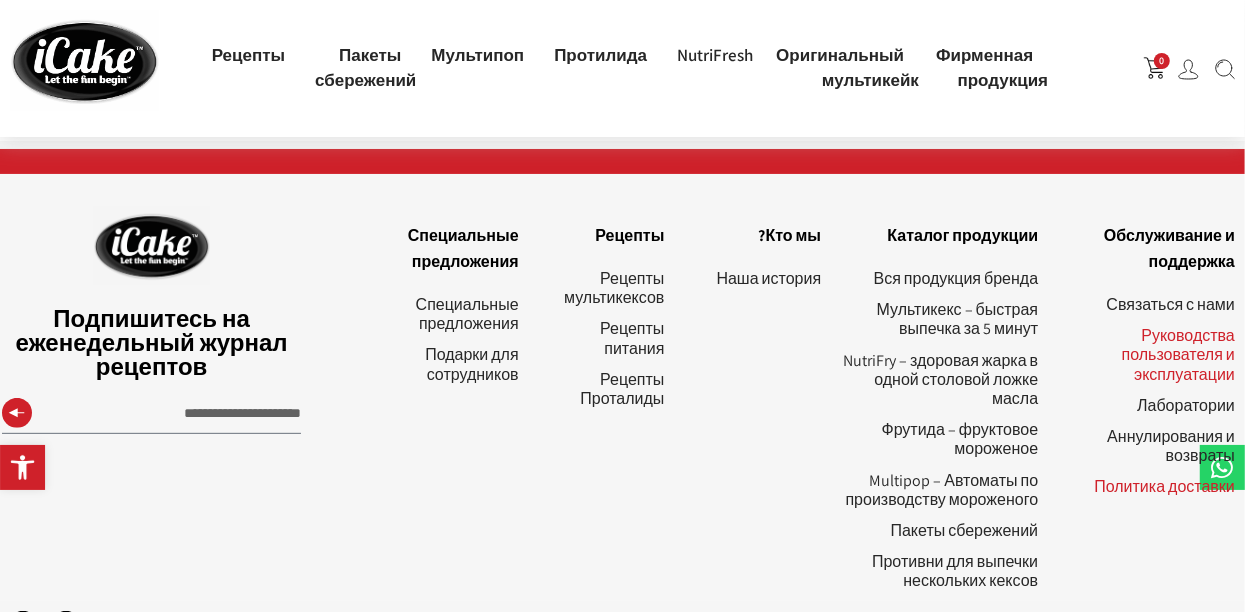 click on "Политика доставки" 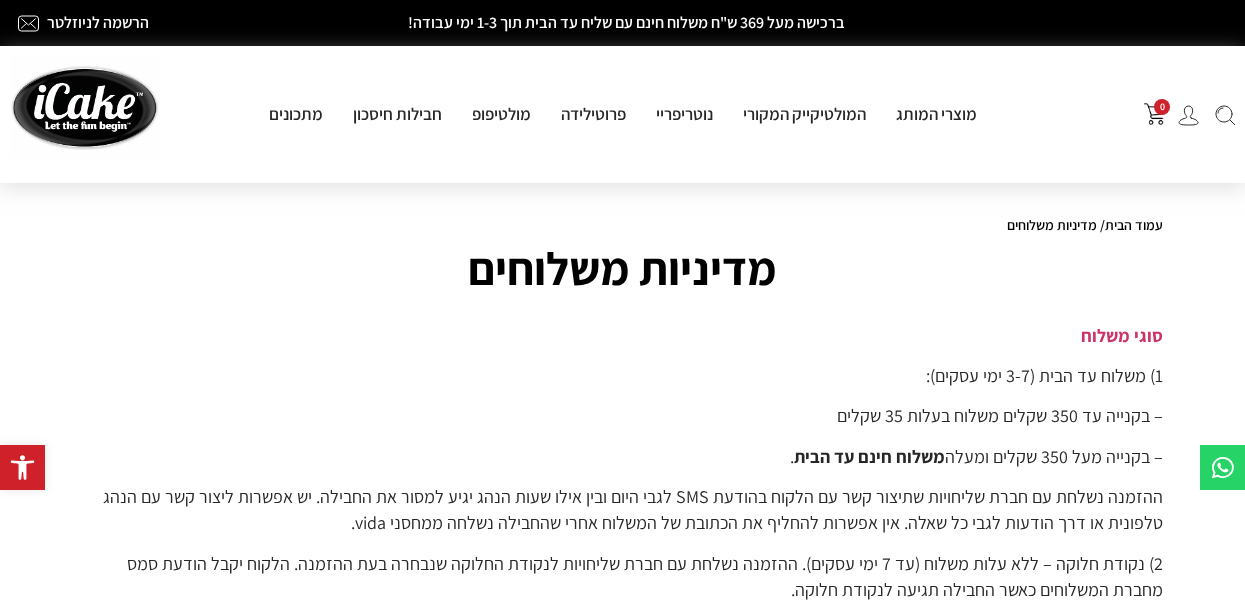 scroll, scrollTop: 0, scrollLeft: 0, axis: both 